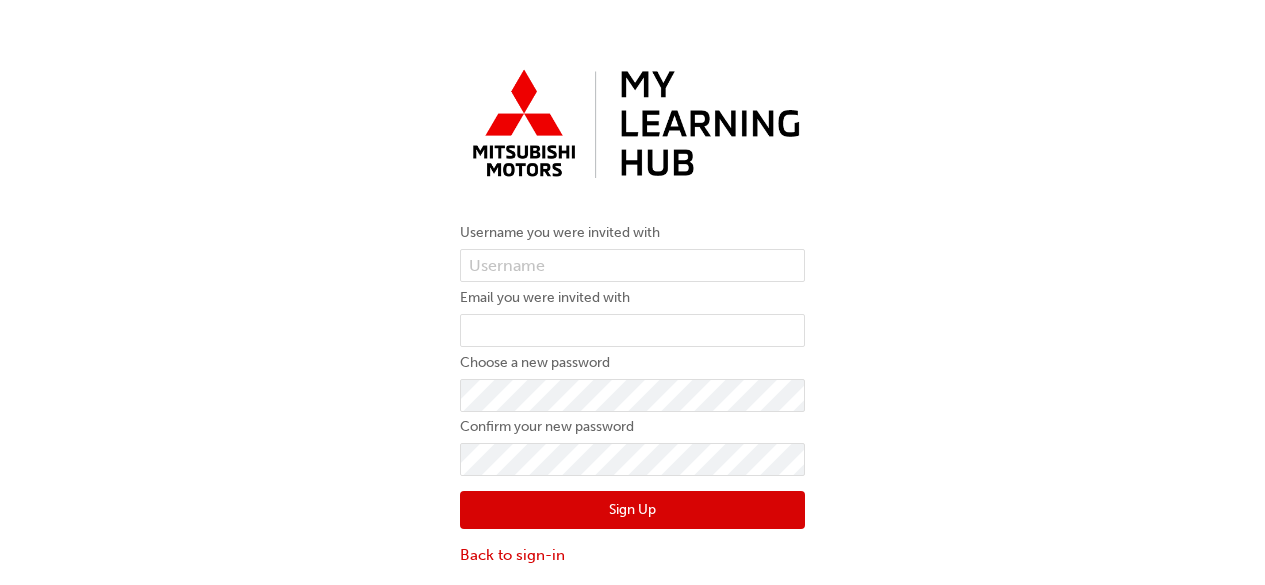 scroll, scrollTop: 0, scrollLeft: 0, axis: both 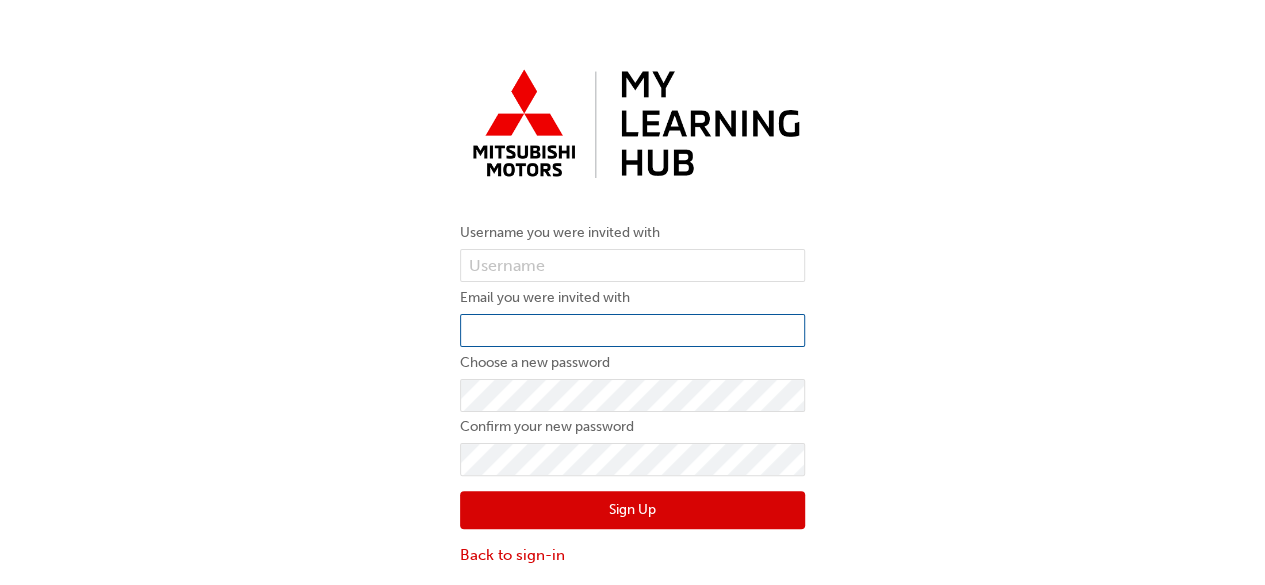 click at bounding box center [632, 331] 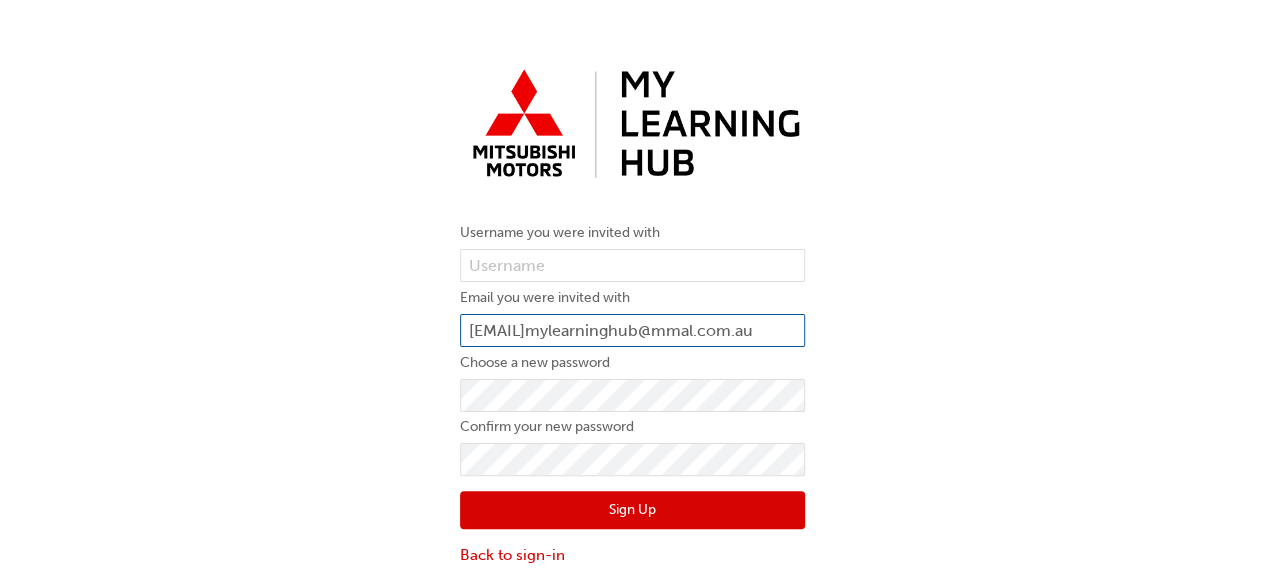 scroll, scrollTop: 0, scrollLeft: 157, axis: horizontal 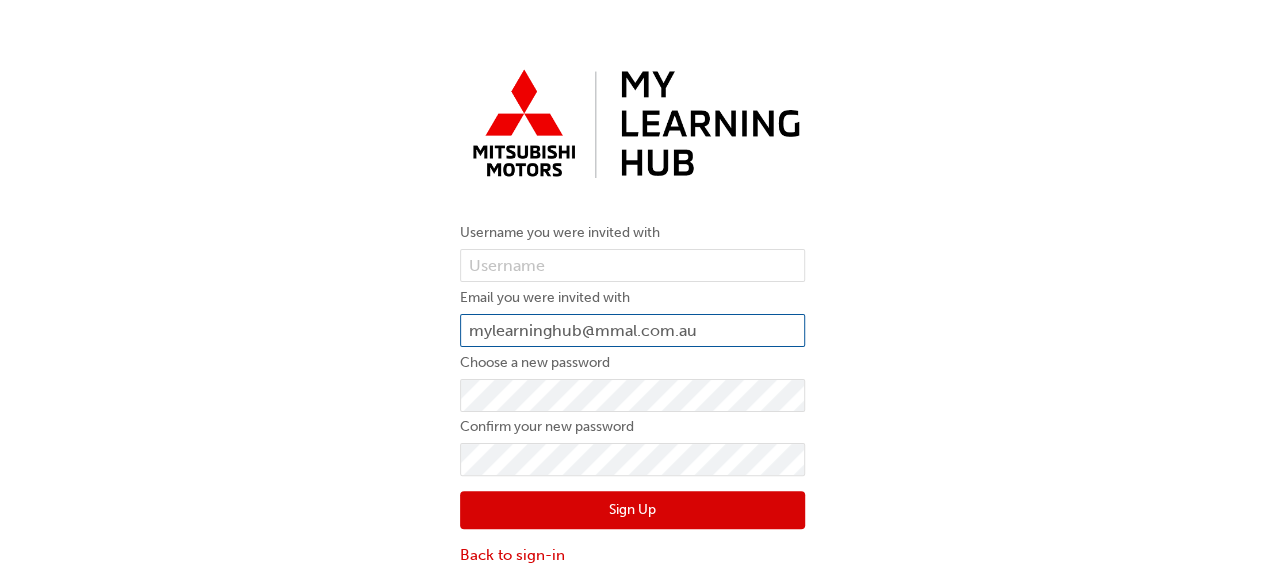 type on "mylearninghub@mmal.com.au" 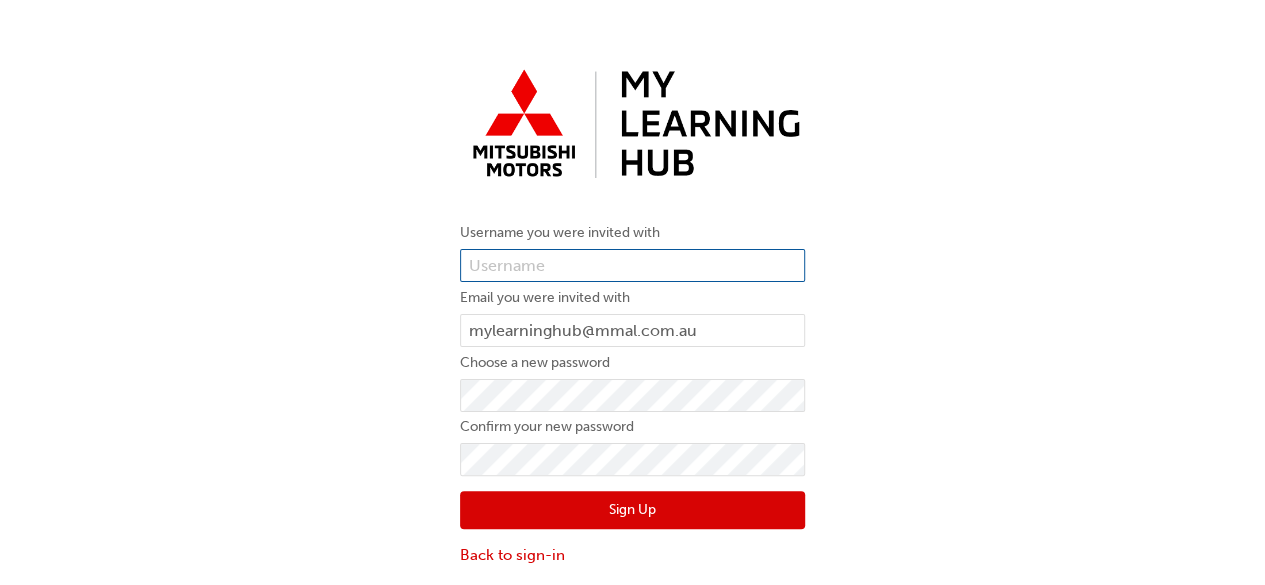 click at bounding box center (632, 266) 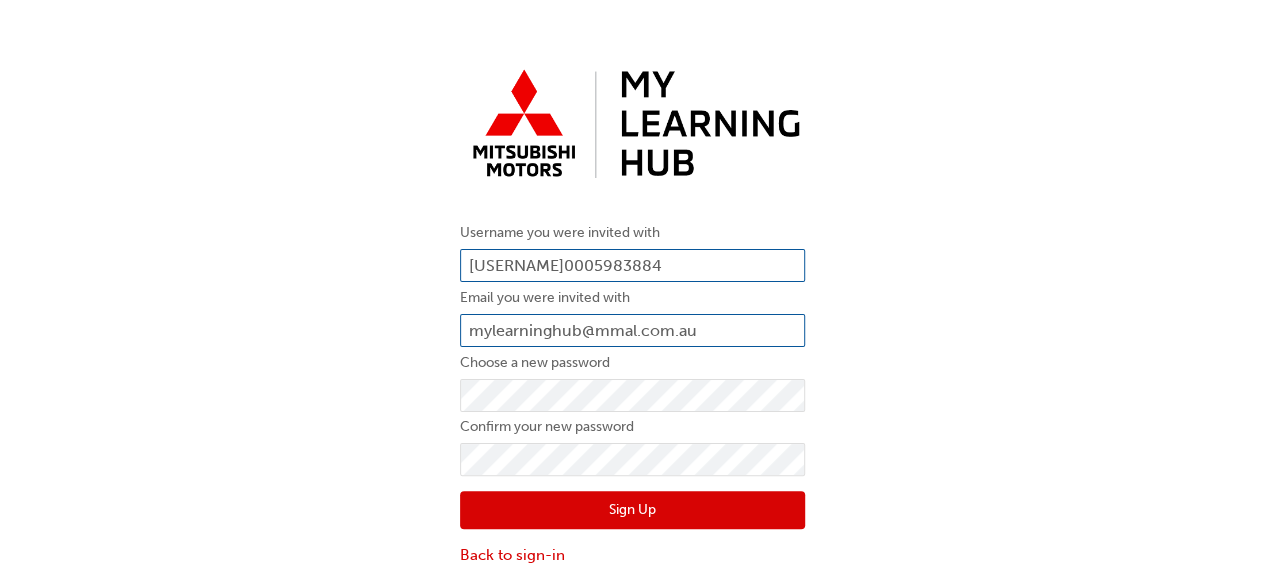type on "0005983884" 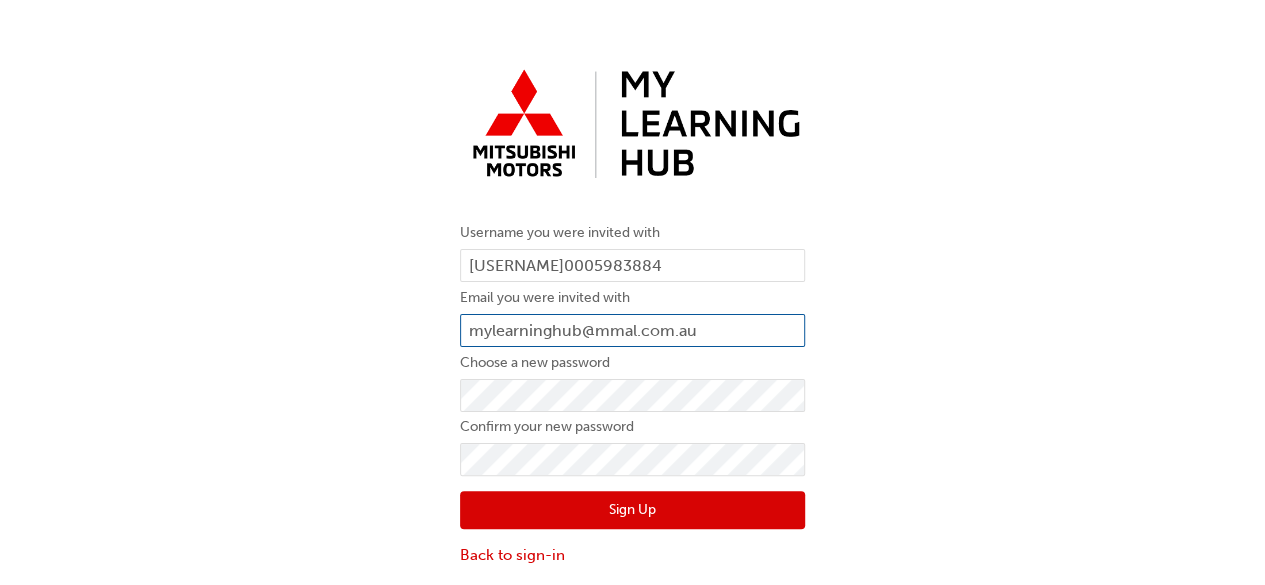 click on "mylearninghub@mmal.com.au" at bounding box center (632, 331) 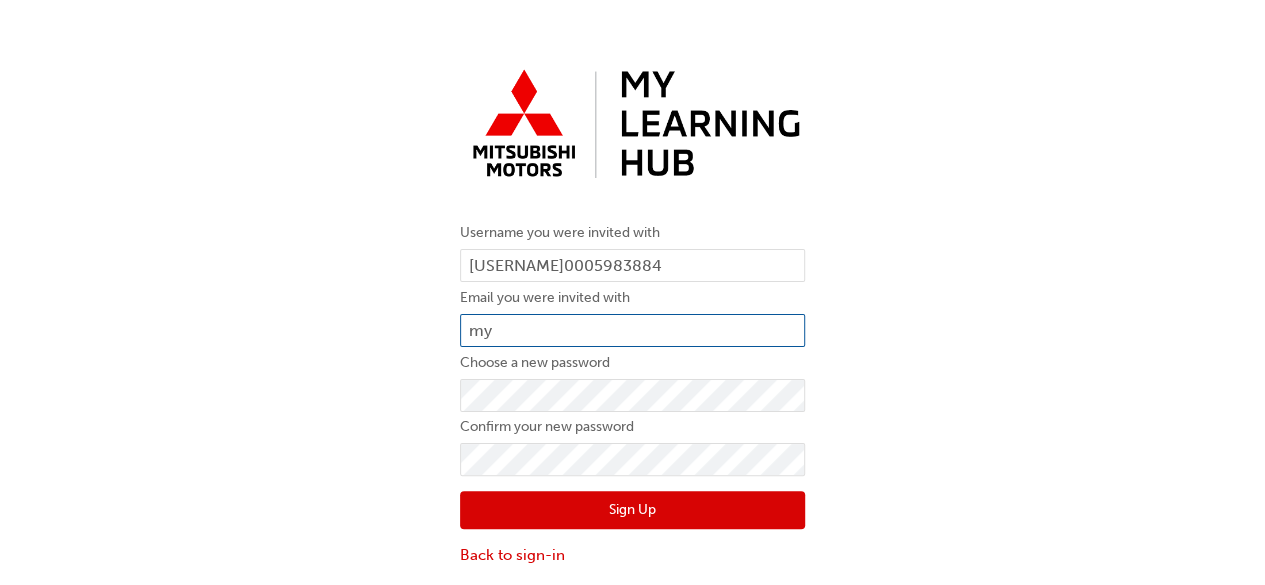 type on "m" 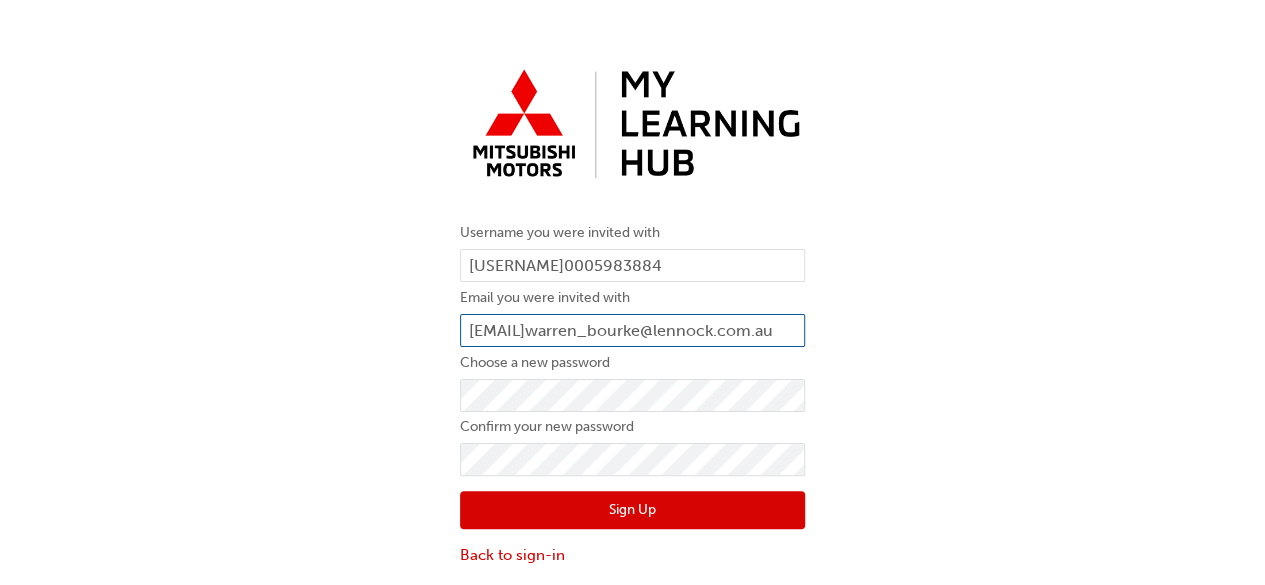 type on "[NAME]@[DOMAIN]" 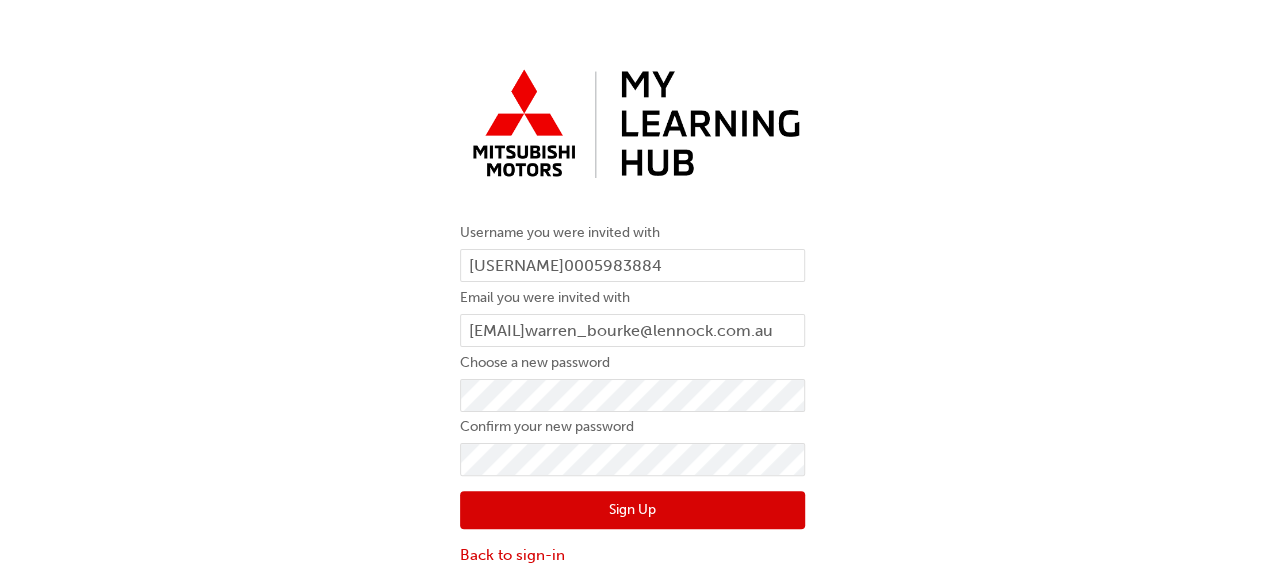 click on "Username you were invited with 0005983884 Email you were invited with warren_bourke@lennock.com.au Choose a new password Confirm your new password Sign Up Back to sign-in" at bounding box center [632, 313] 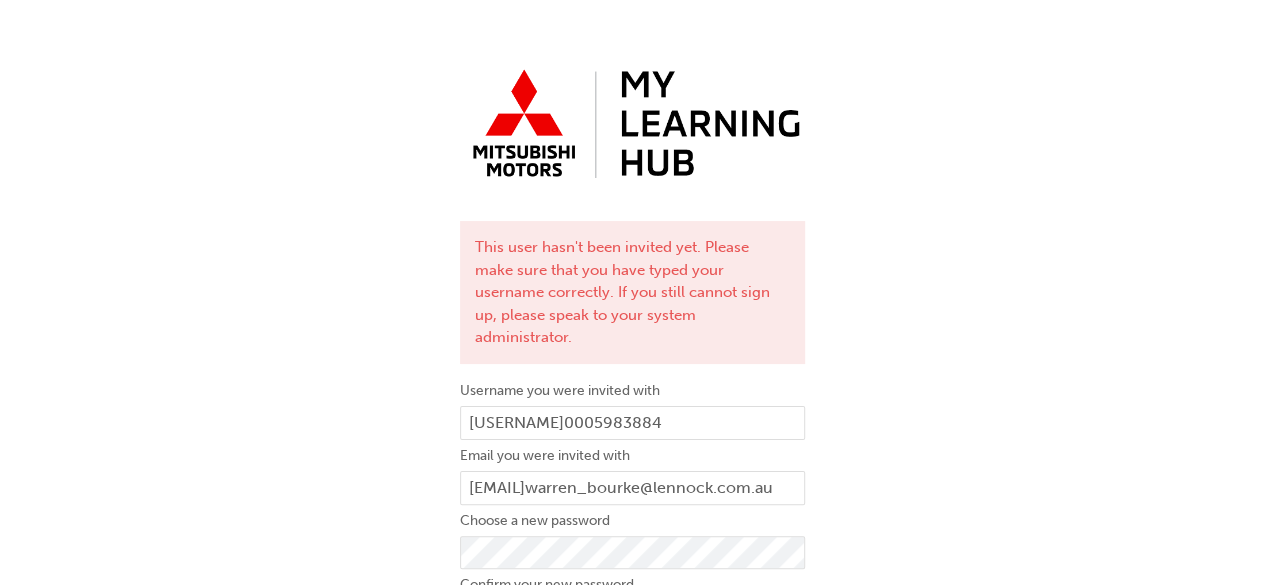 click on "This user hasn't been invited yet. Please make sure that you have typed your username correctly. If you still cannot sign up, please speak to your system administrator. Username you were invited with 0005983884 Email you were invited with warren_bourke@lennock.com.au Choose a new password Confirm your new password Sign Up Back to sign-in" at bounding box center [632, 392] 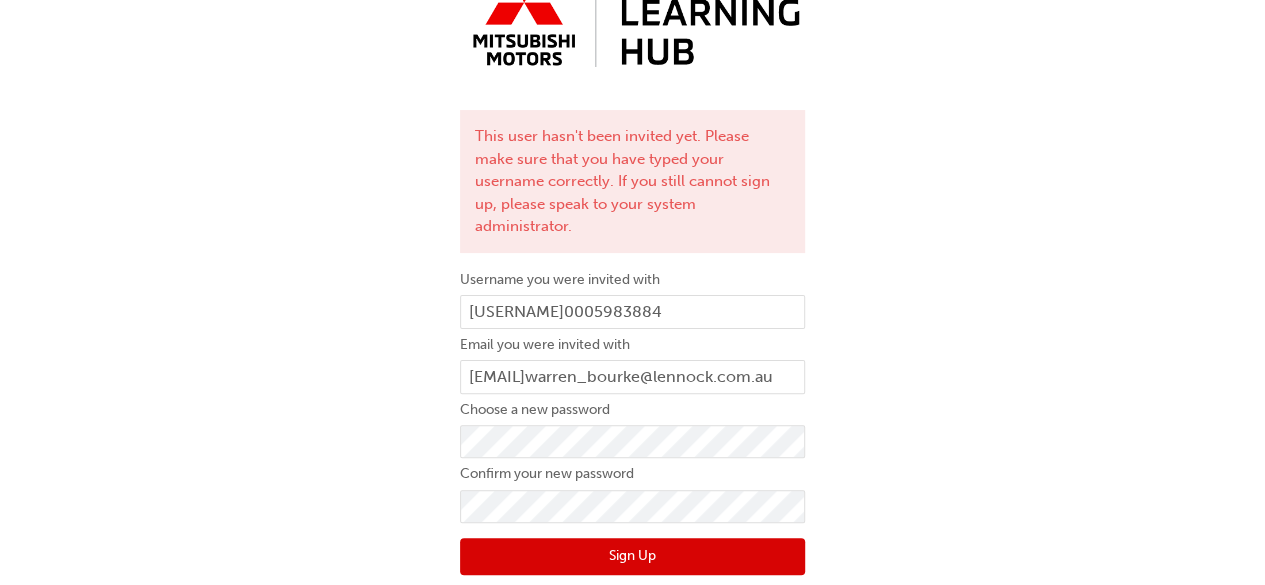 scroll, scrollTop: 129, scrollLeft: 0, axis: vertical 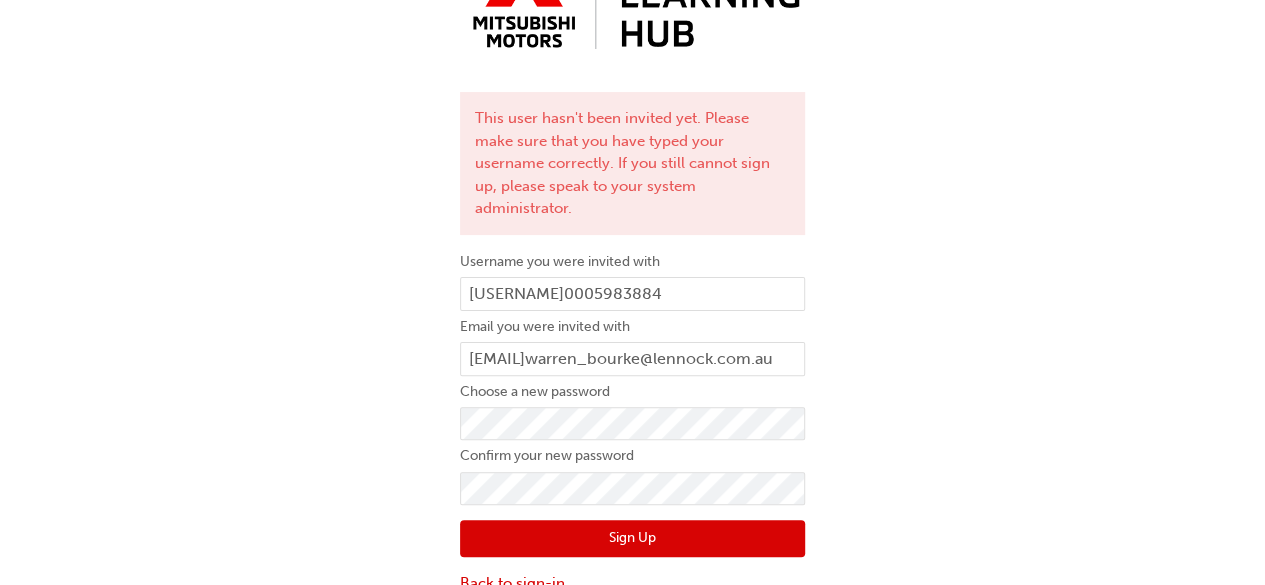 click on "Back to sign-in" at bounding box center [632, 583] 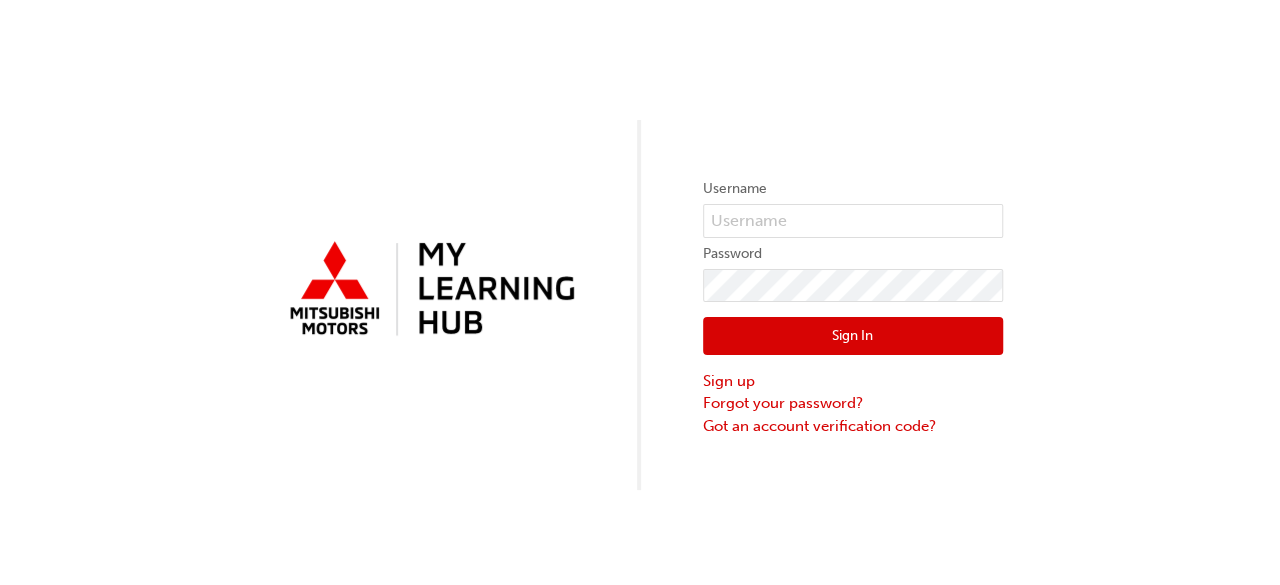 scroll, scrollTop: 0, scrollLeft: 0, axis: both 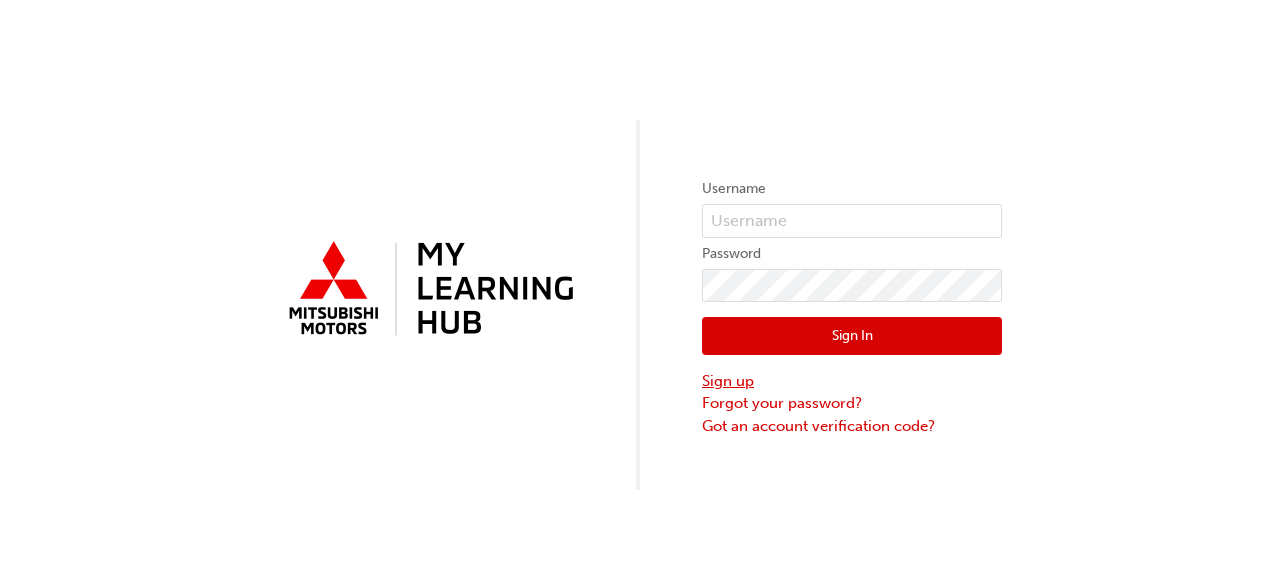 click on "Sign up" at bounding box center [852, 381] 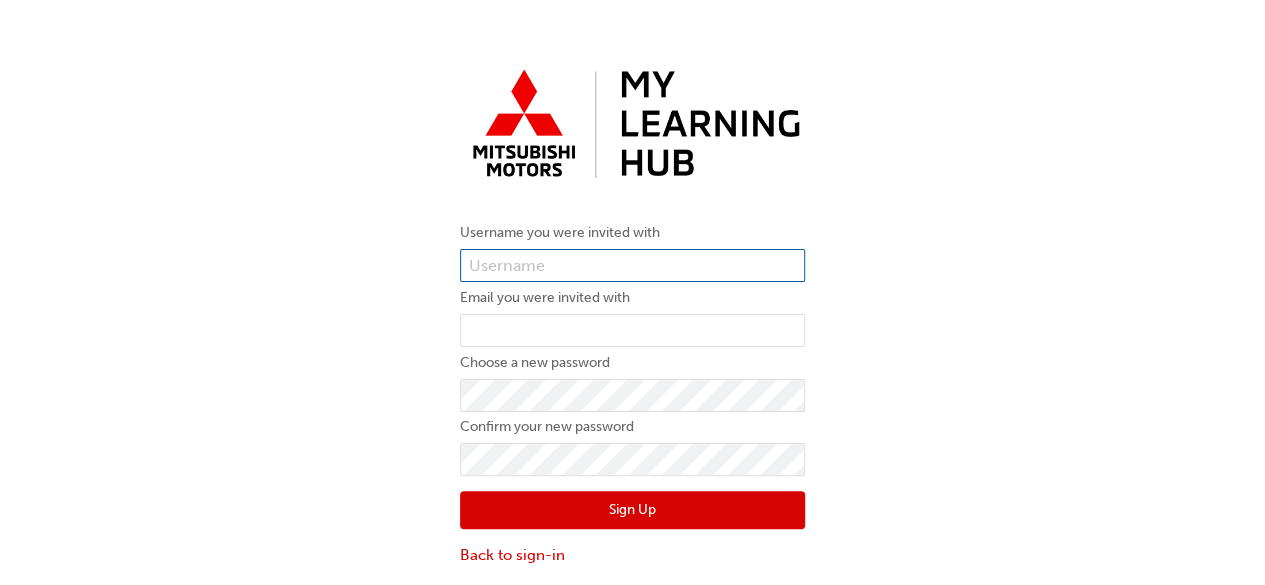 click at bounding box center (632, 266) 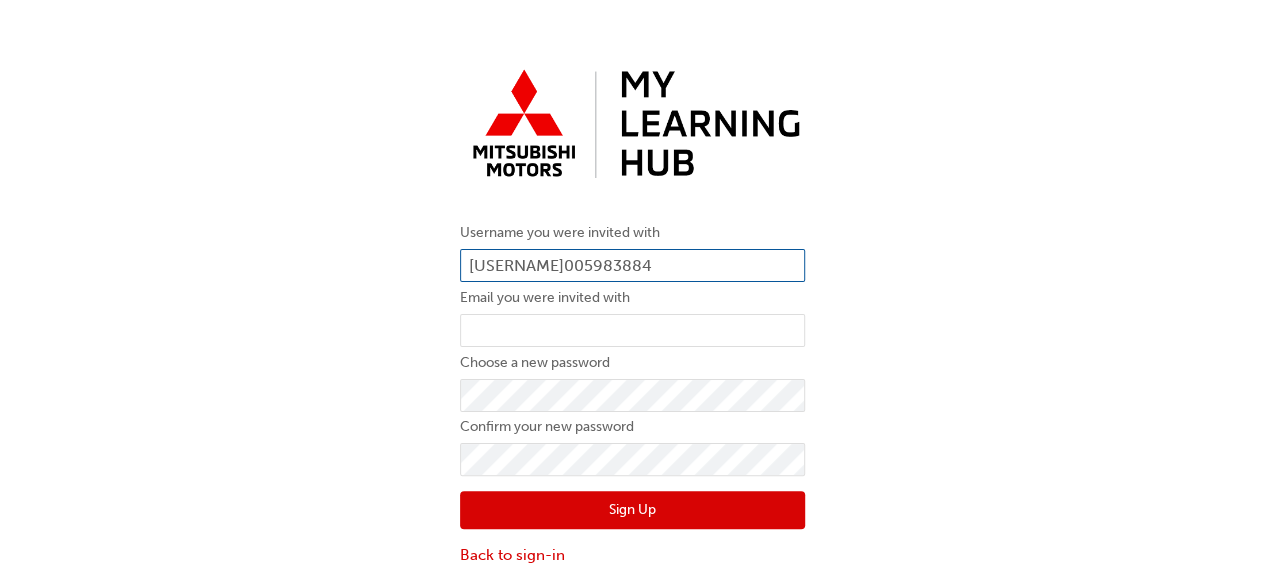 click on "005983884" at bounding box center (632, 266) 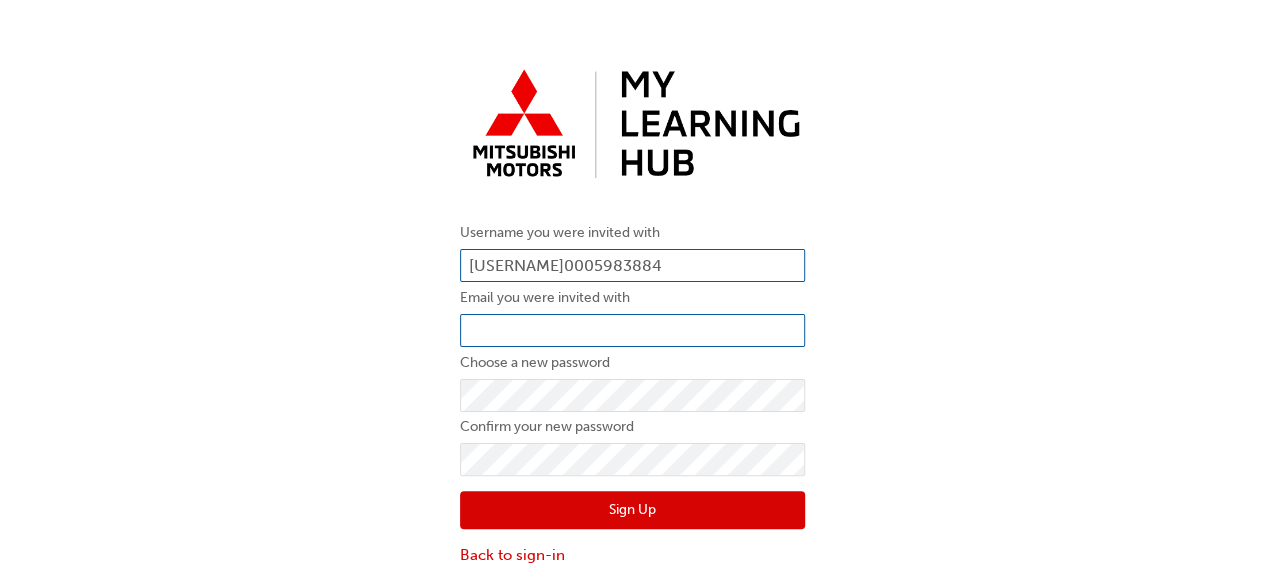 type on "0005983884" 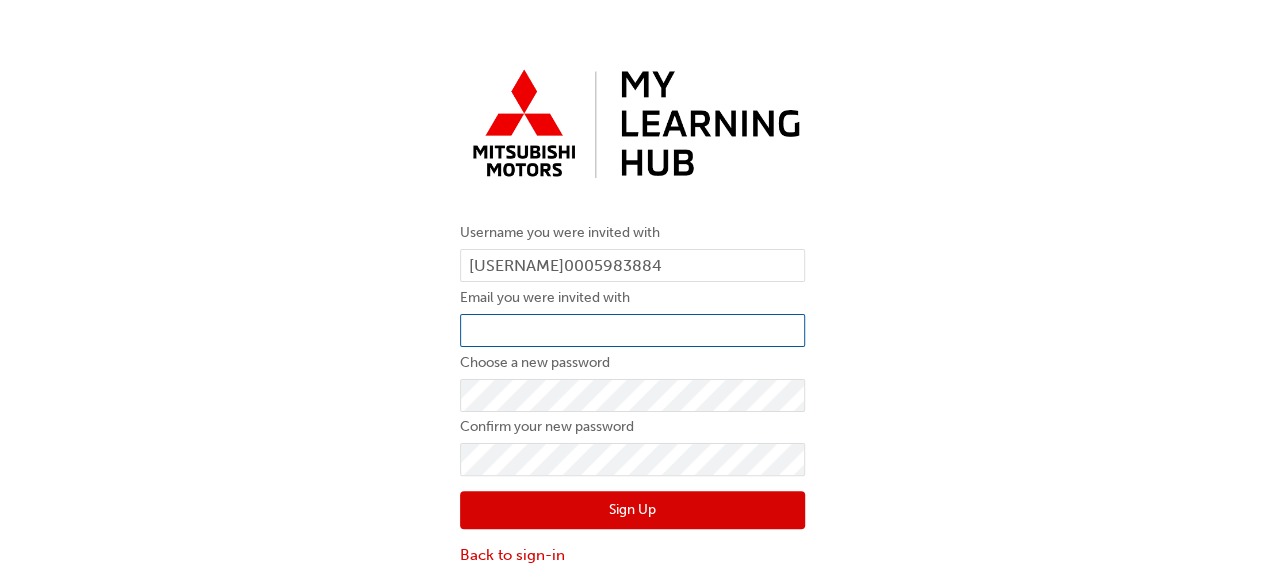 click at bounding box center [632, 331] 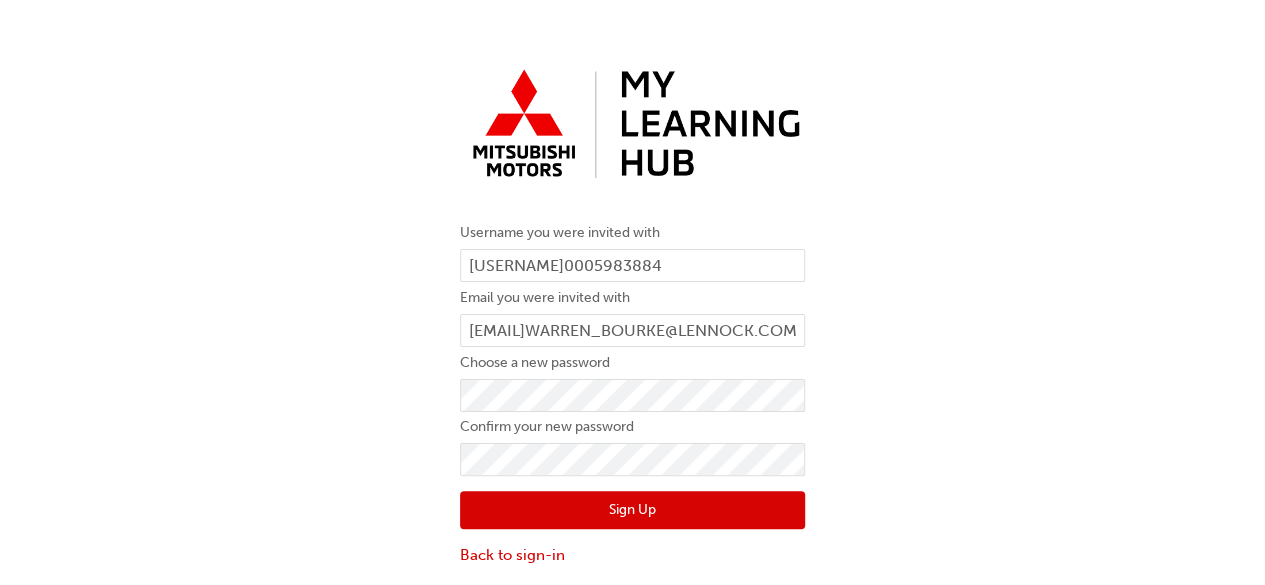 click on "Sign Up" at bounding box center [632, 510] 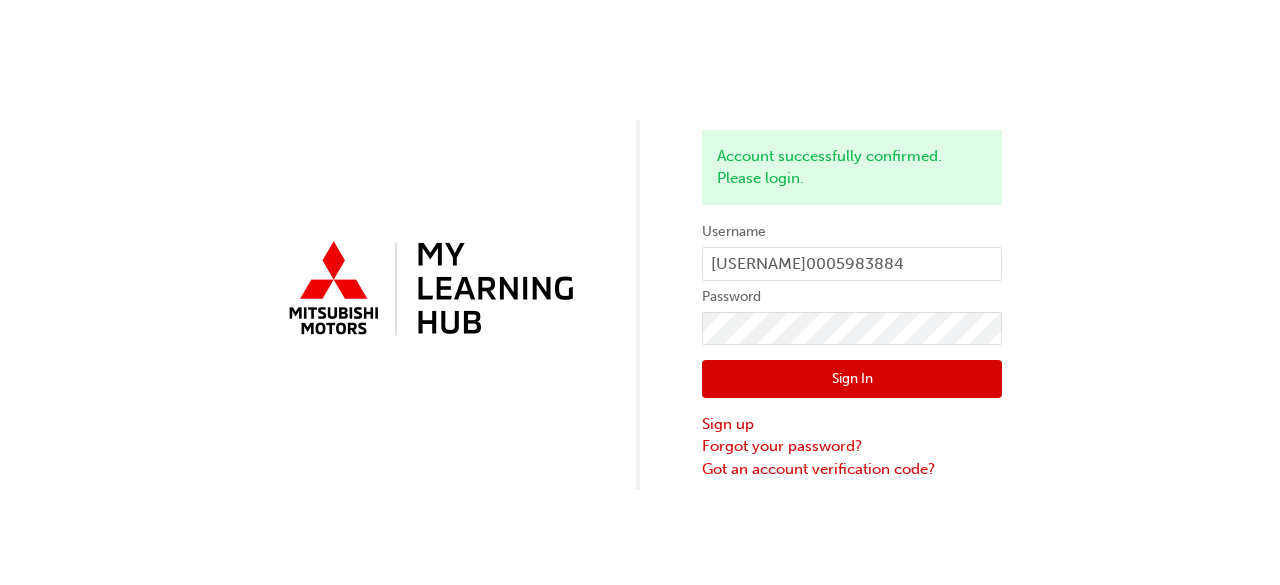 click on "Sign In" at bounding box center (852, 379) 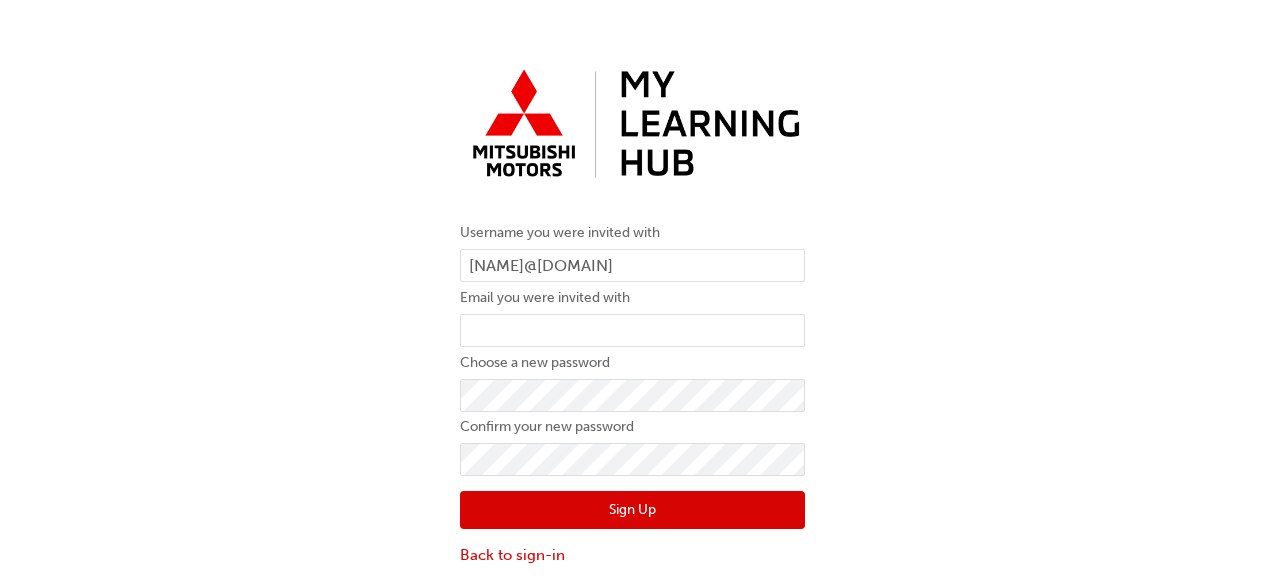 scroll, scrollTop: 0, scrollLeft: 0, axis: both 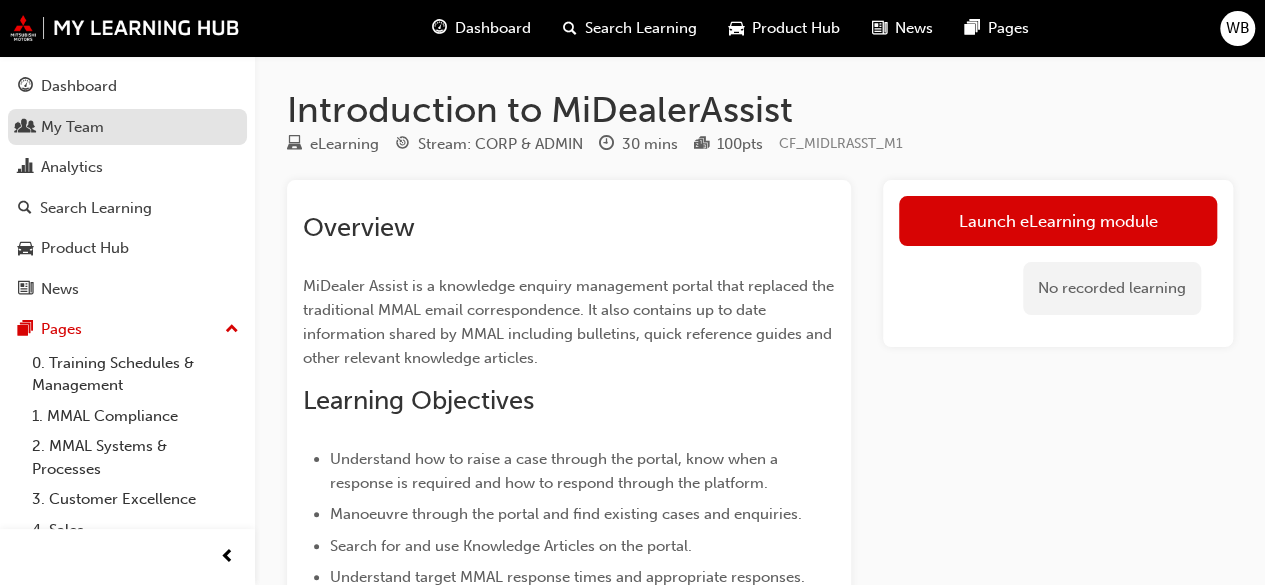 click on "My Team" at bounding box center (127, 127) 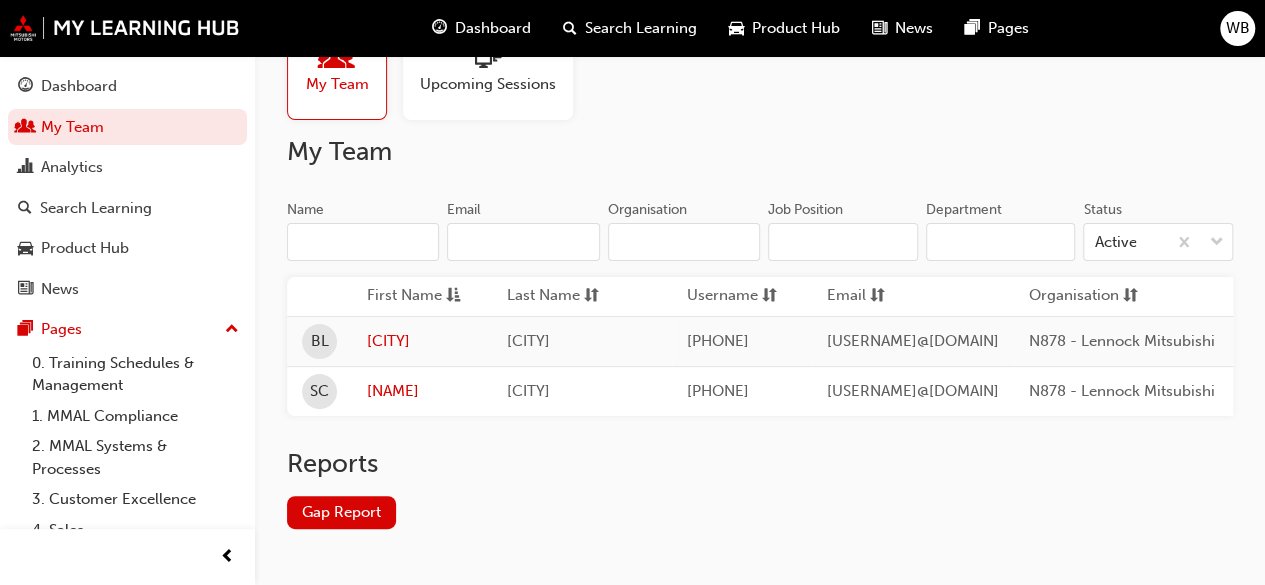 scroll, scrollTop: 64, scrollLeft: 0, axis: vertical 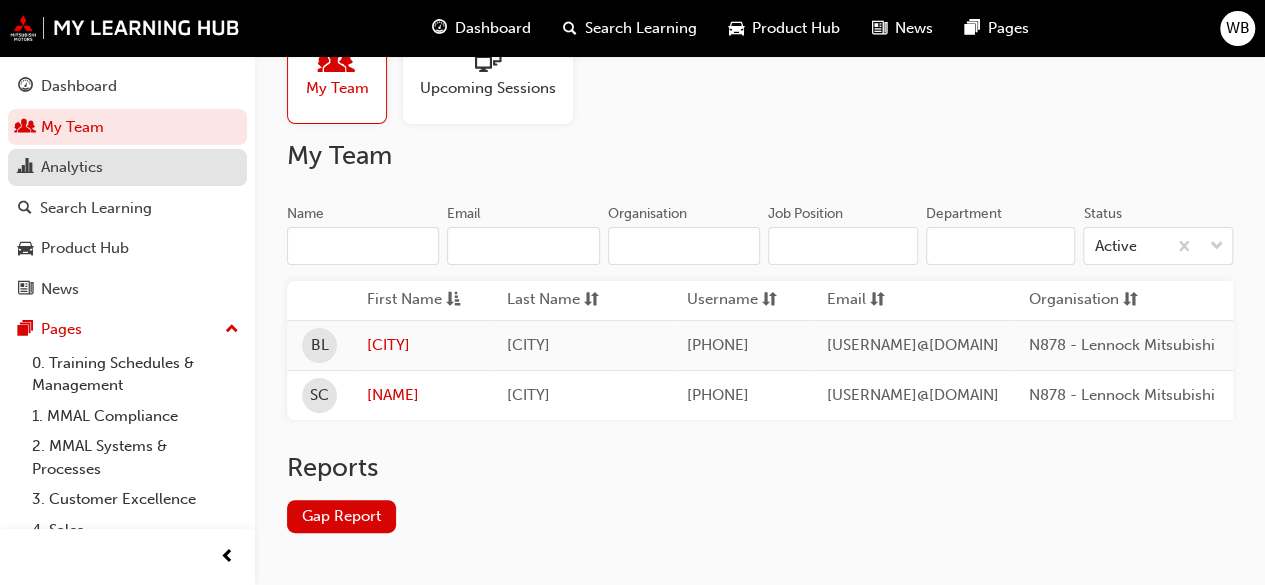click on "Analytics" at bounding box center [72, 167] 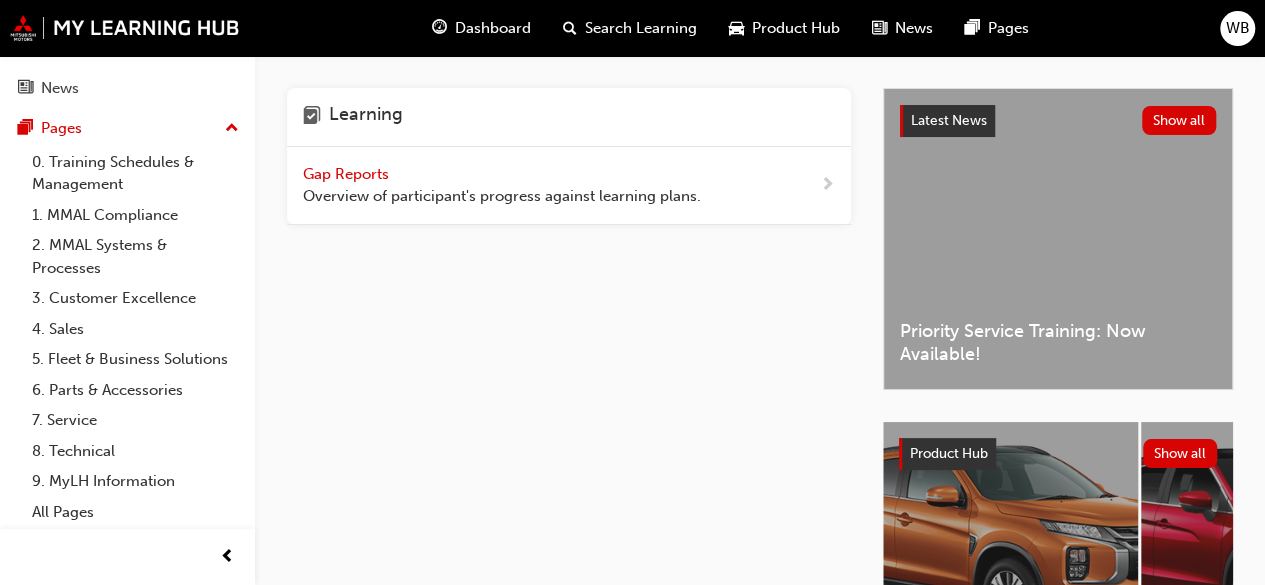 scroll, scrollTop: 222, scrollLeft: 0, axis: vertical 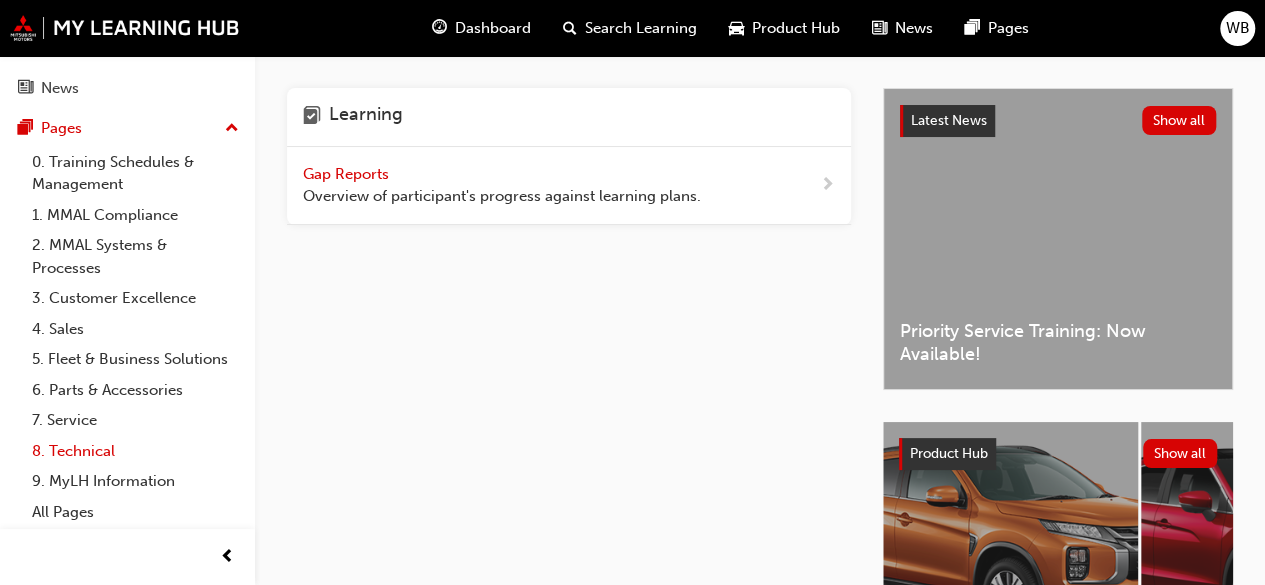 click on "8. Technical" at bounding box center (135, 451) 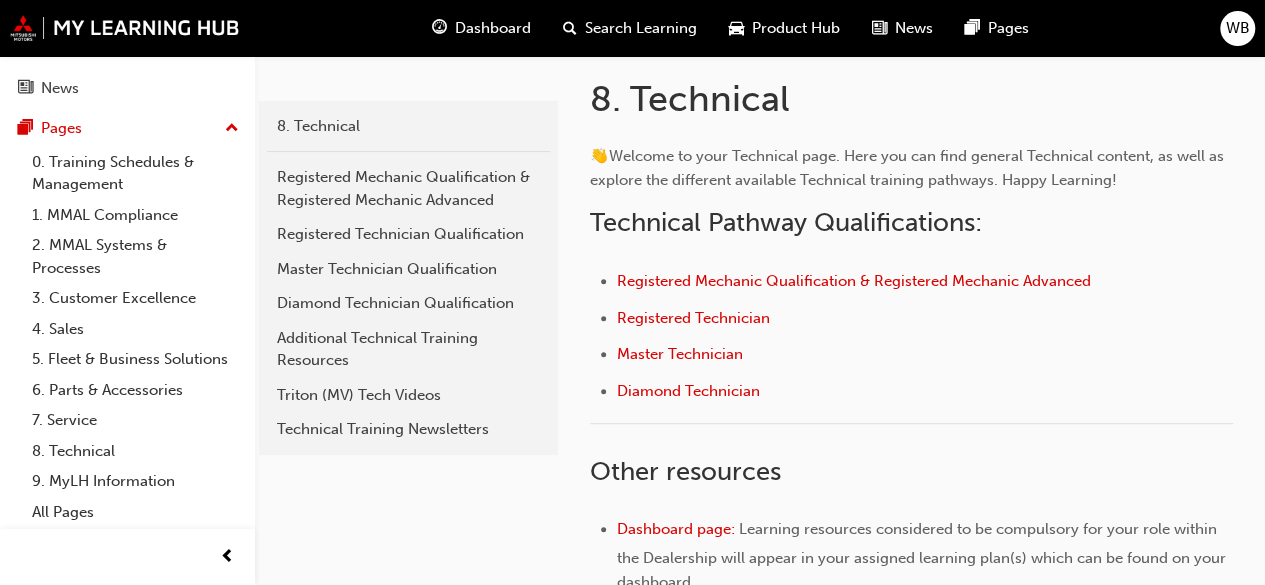 scroll, scrollTop: 362, scrollLeft: 0, axis: vertical 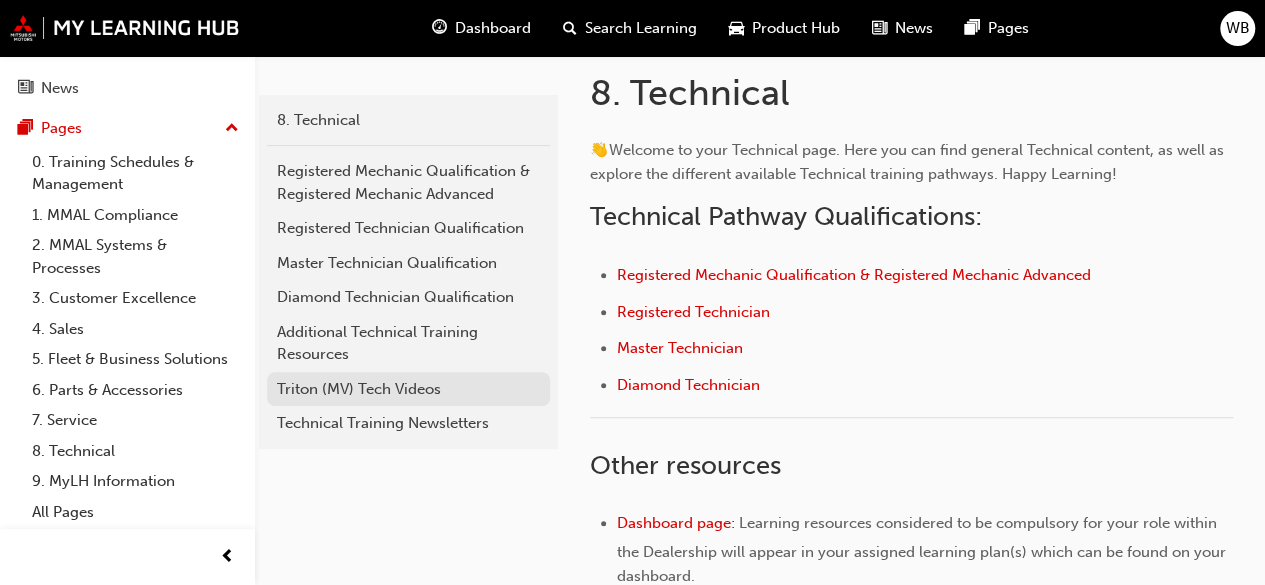 click on "Triton (MV) Tech Videos" at bounding box center (408, 389) 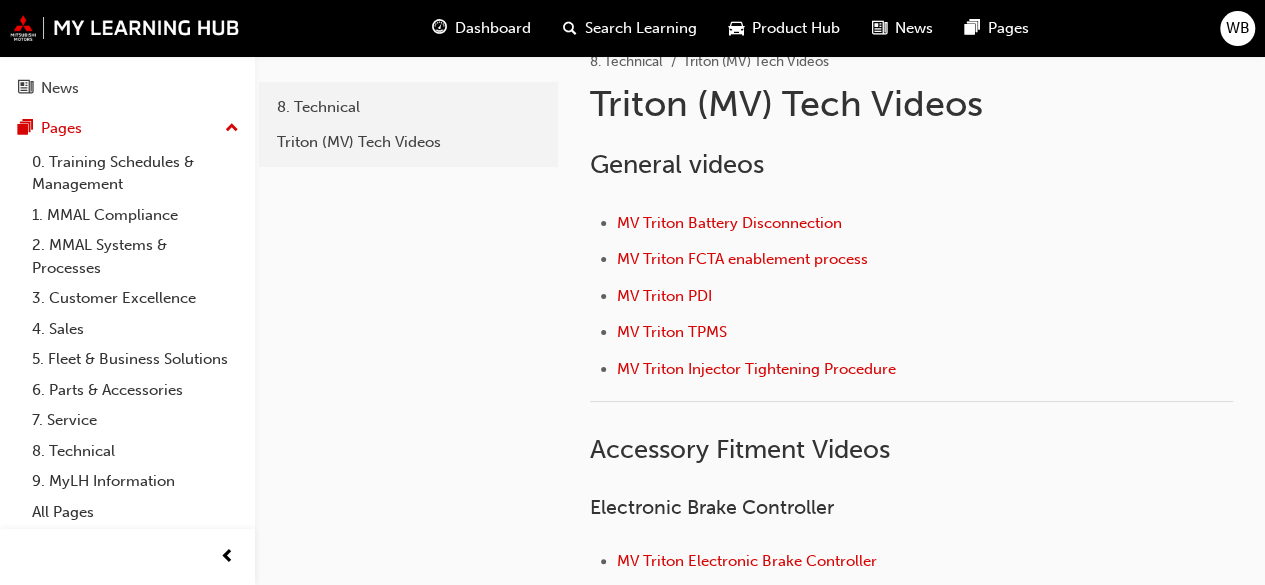 scroll, scrollTop: 0, scrollLeft: 0, axis: both 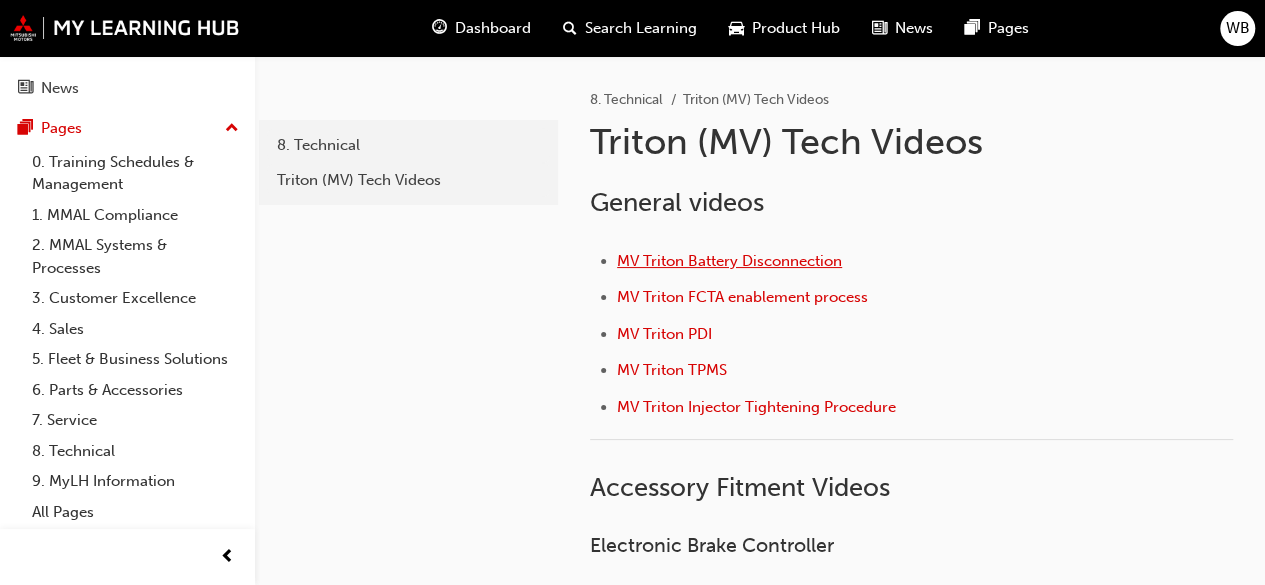 click on "MV Triton Battery Disconnection" at bounding box center (729, 261) 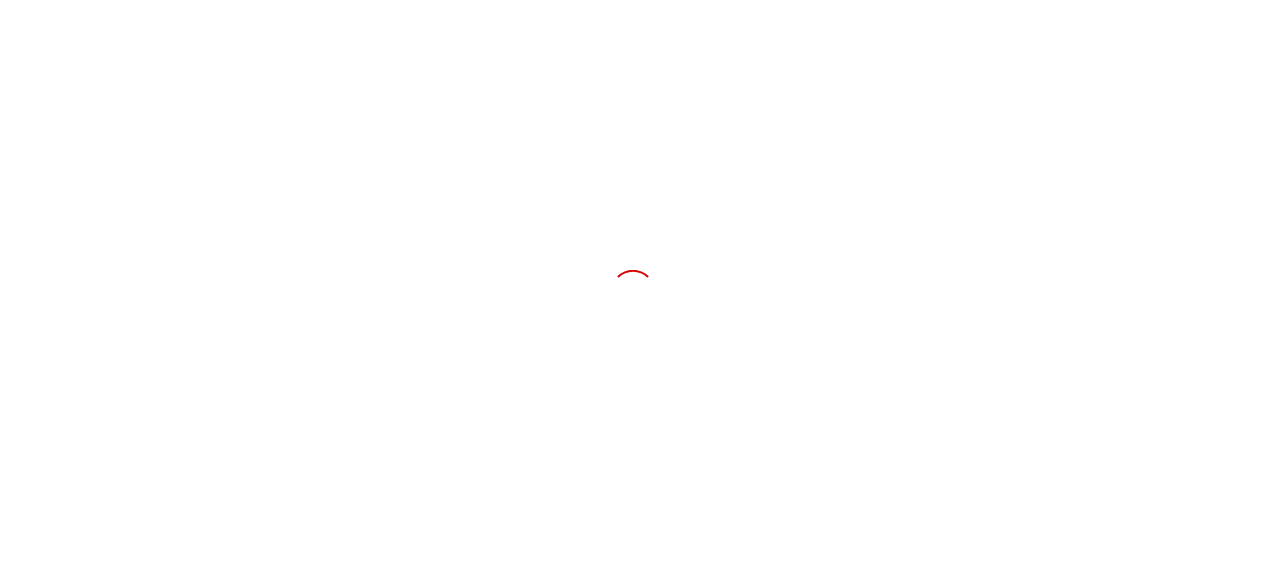 scroll, scrollTop: 0, scrollLeft: 0, axis: both 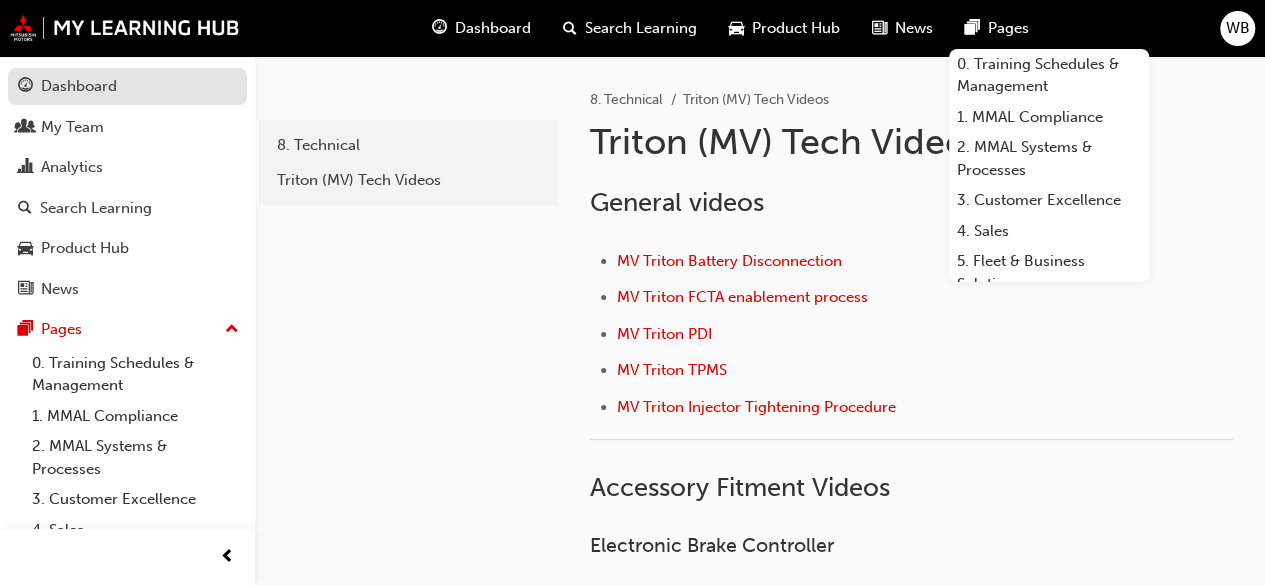 click on "Dashboard" at bounding box center [79, 86] 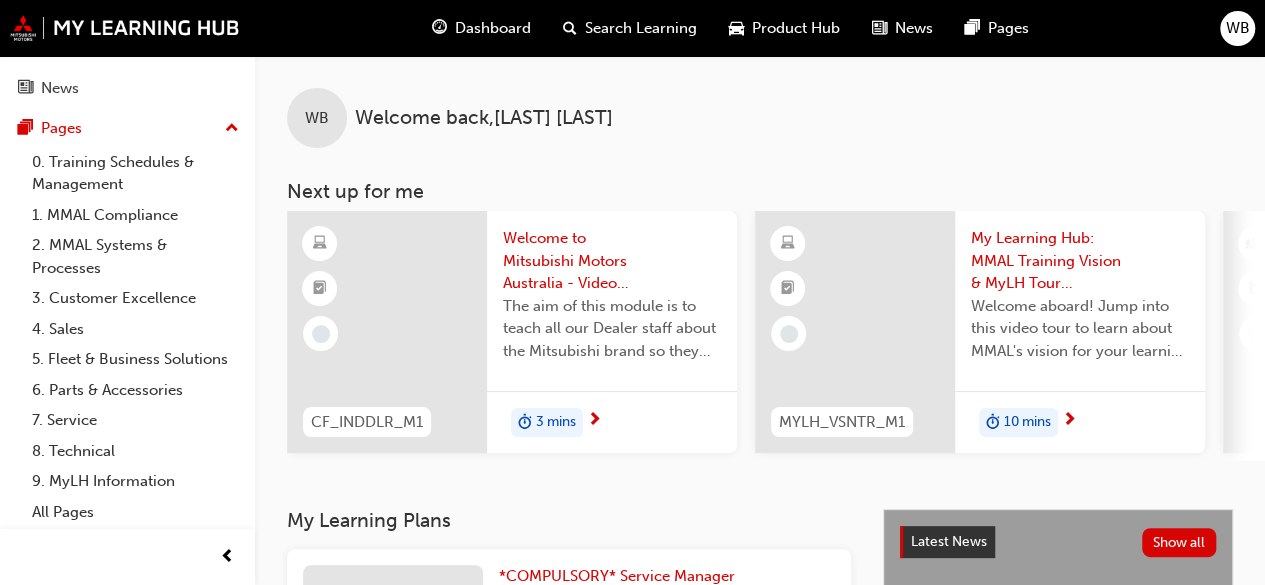 scroll, scrollTop: 222, scrollLeft: 0, axis: vertical 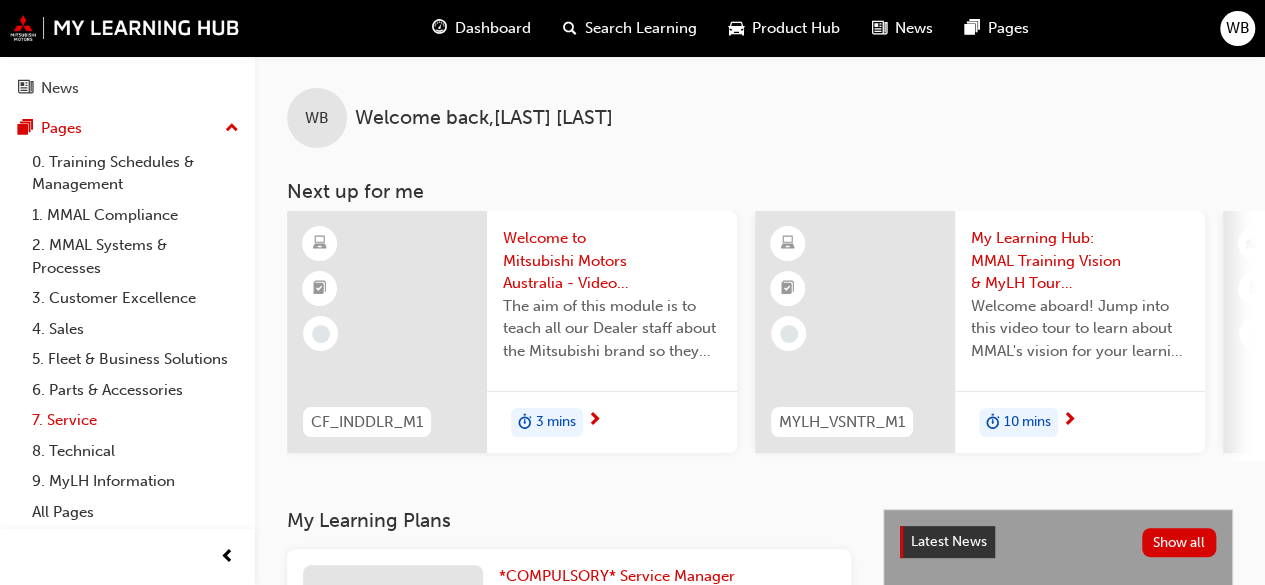 click on "7. Service" at bounding box center (135, 420) 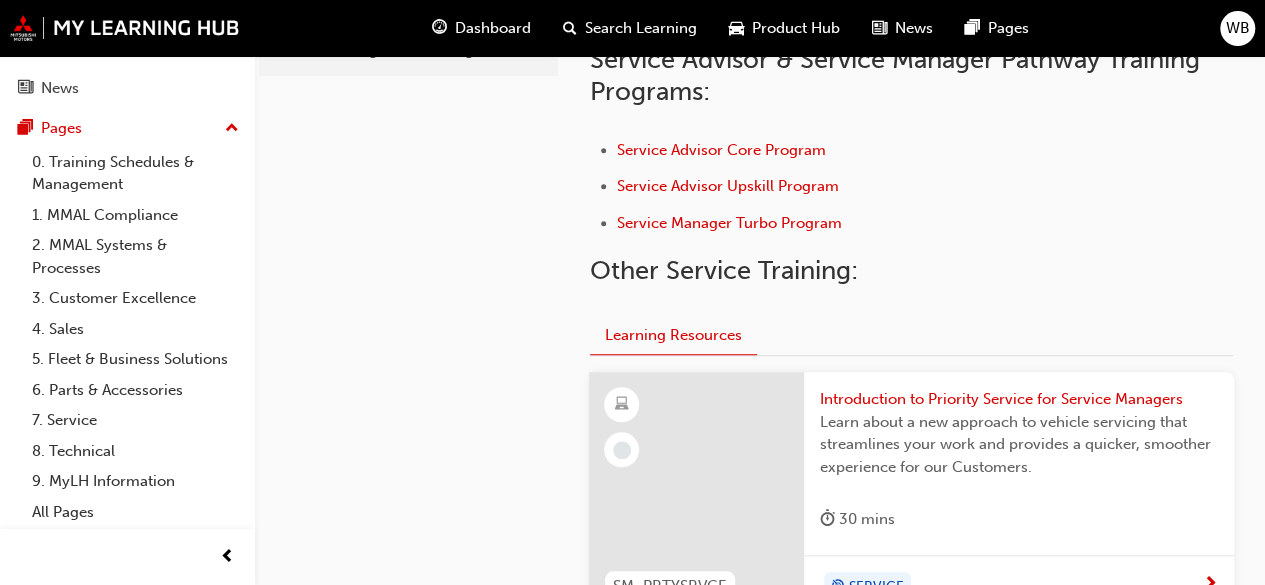 scroll, scrollTop: 555, scrollLeft: 0, axis: vertical 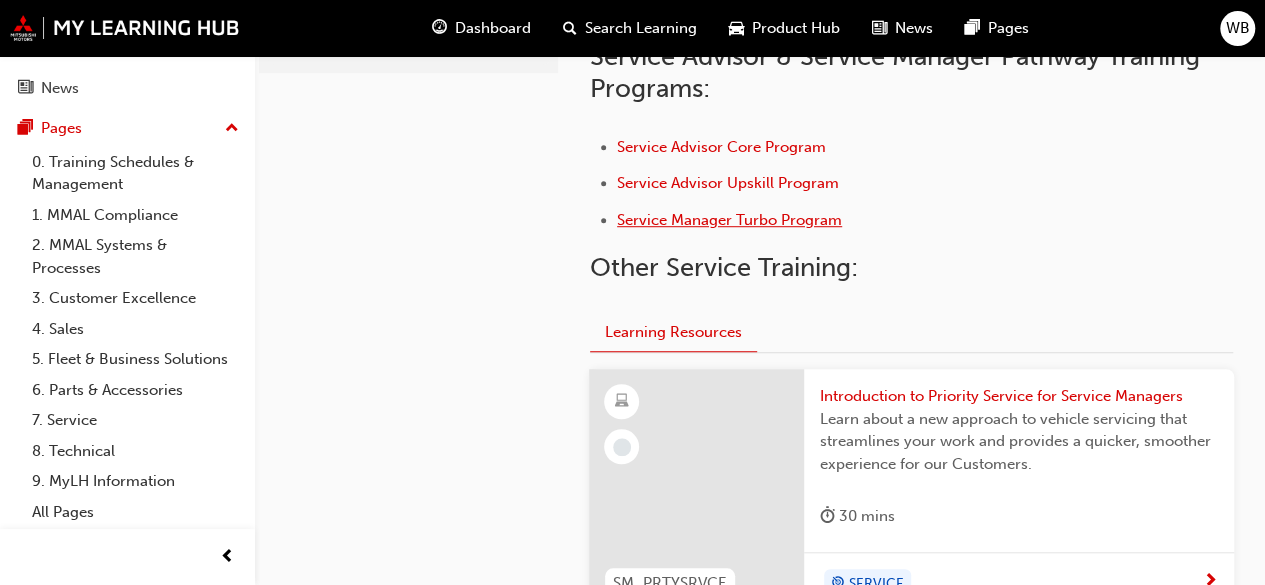 click on "Service Manager Turbo Program" at bounding box center (729, 220) 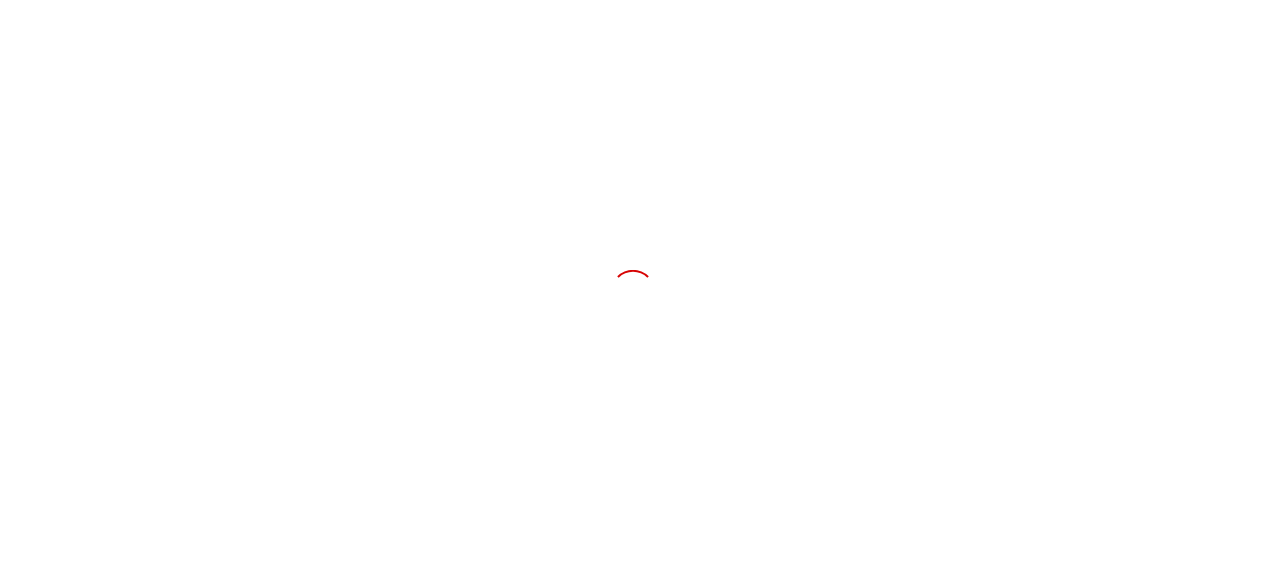 scroll, scrollTop: 0, scrollLeft: 0, axis: both 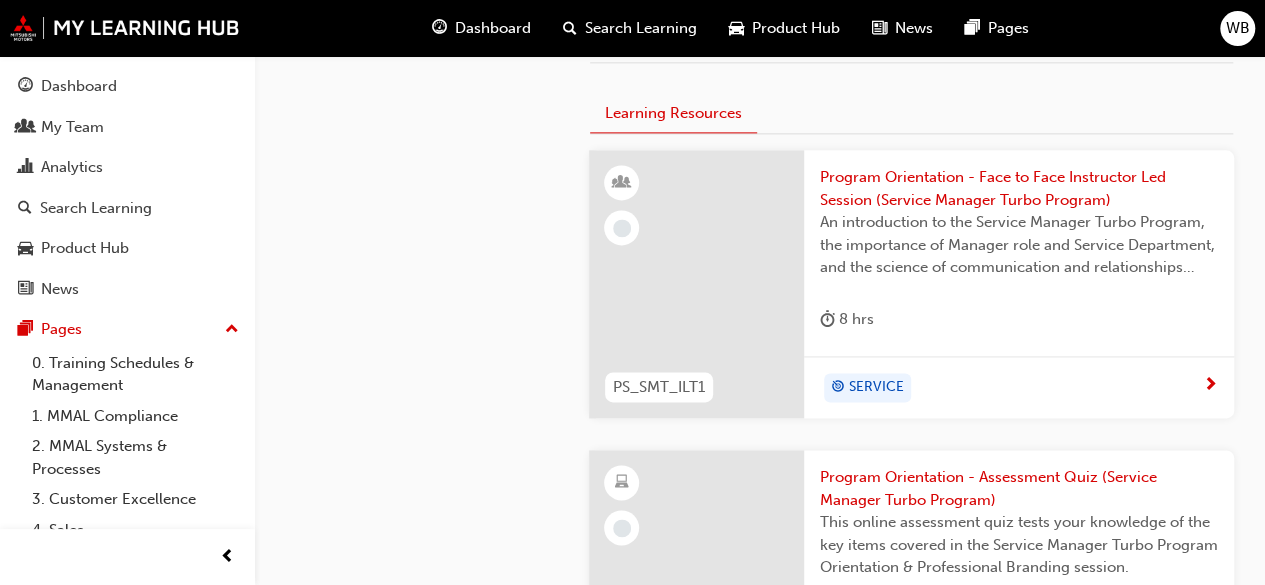 click at bounding box center (1210, 386) 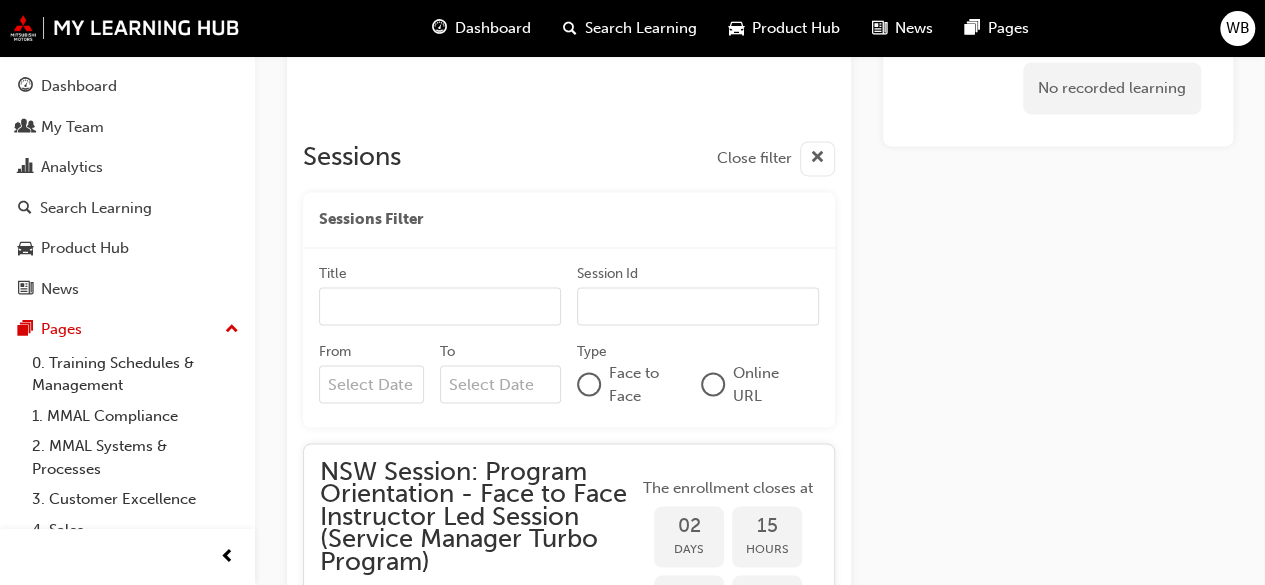 scroll, scrollTop: 1614, scrollLeft: 0, axis: vertical 